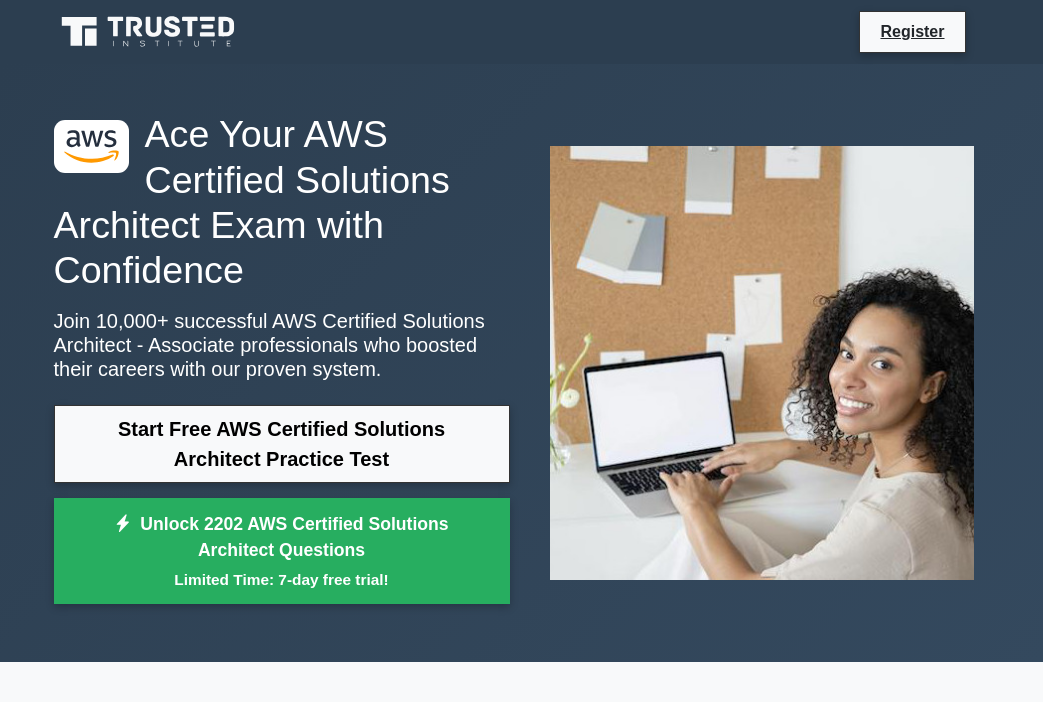 scroll, scrollTop: 0, scrollLeft: 0, axis: both 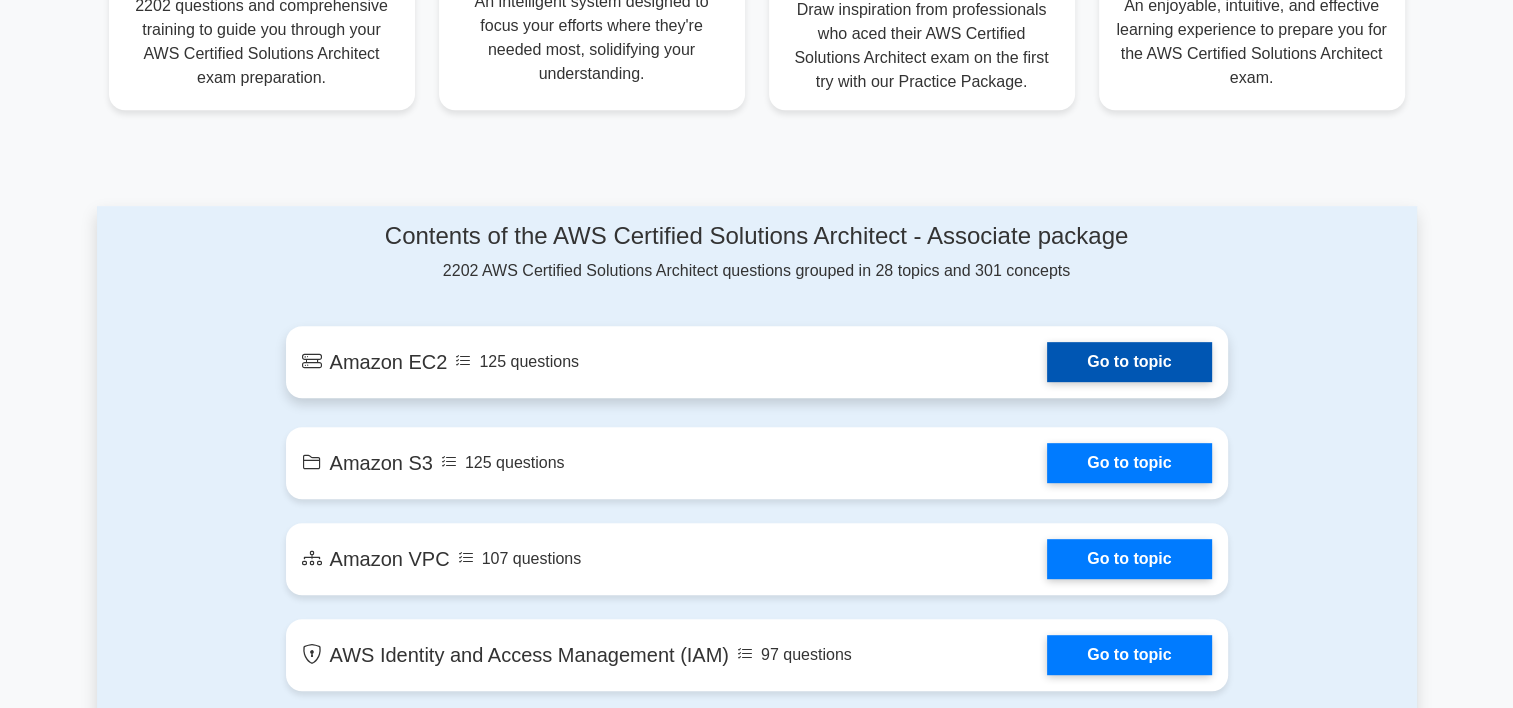 click on "Go to topic" at bounding box center [1129, 362] 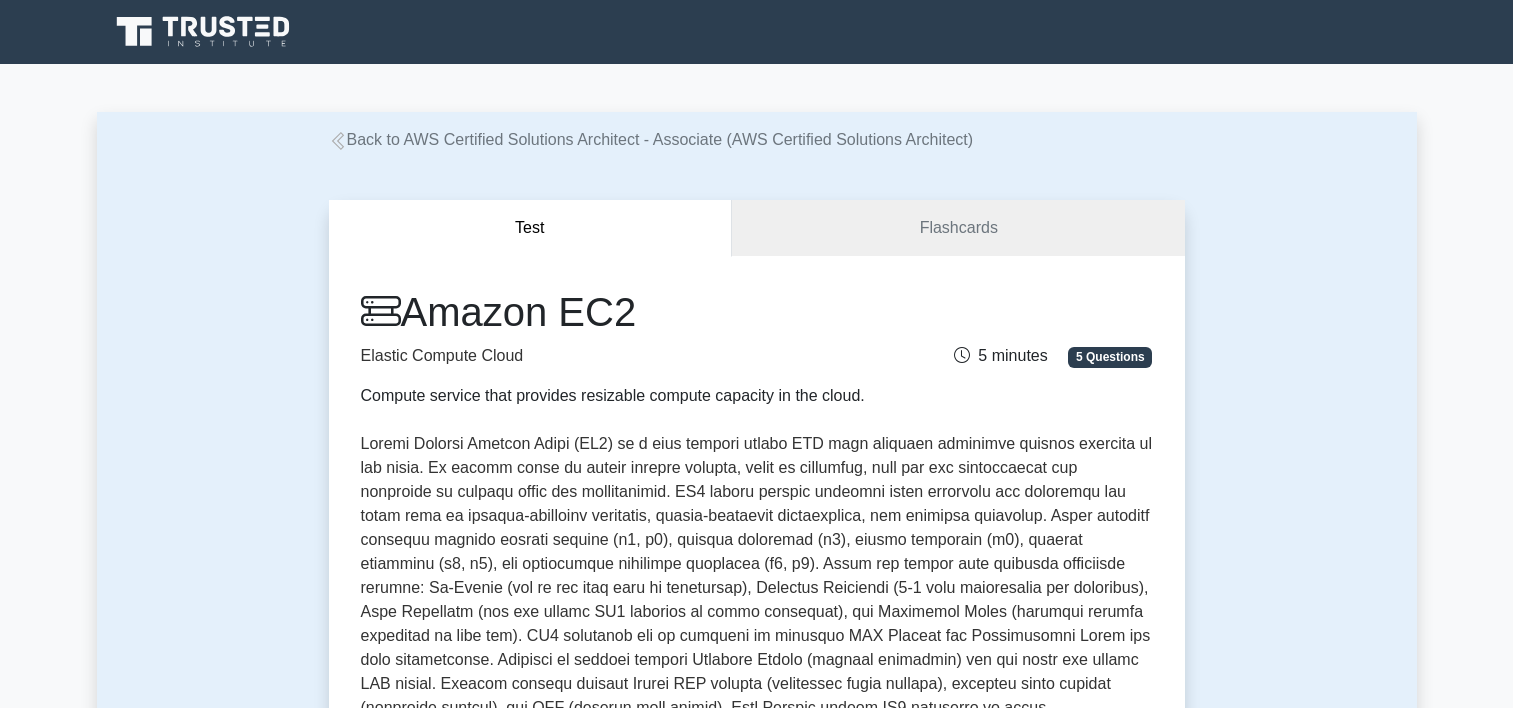 scroll, scrollTop: 240, scrollLeft: 0, axis: vertical 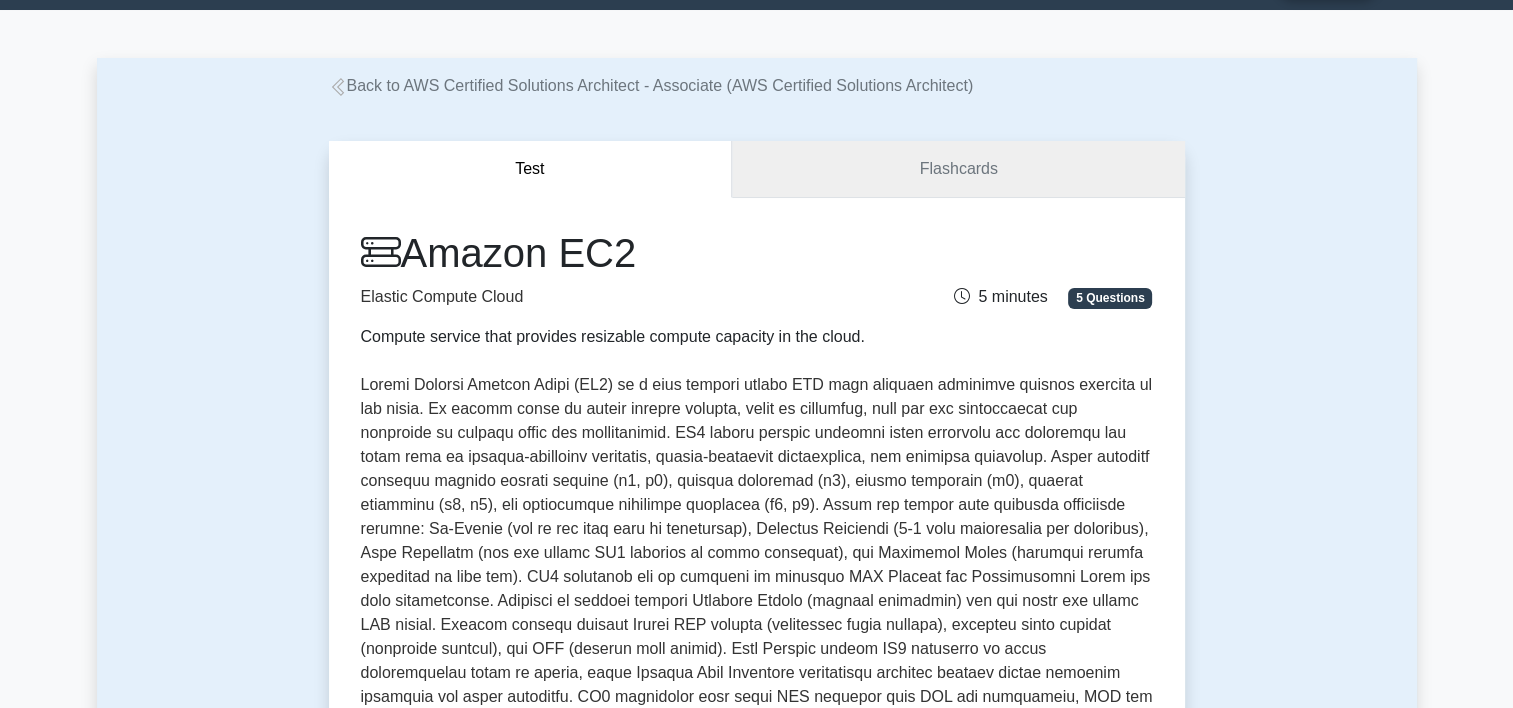 click on "Flashcards" at bounding box center (958, 169) 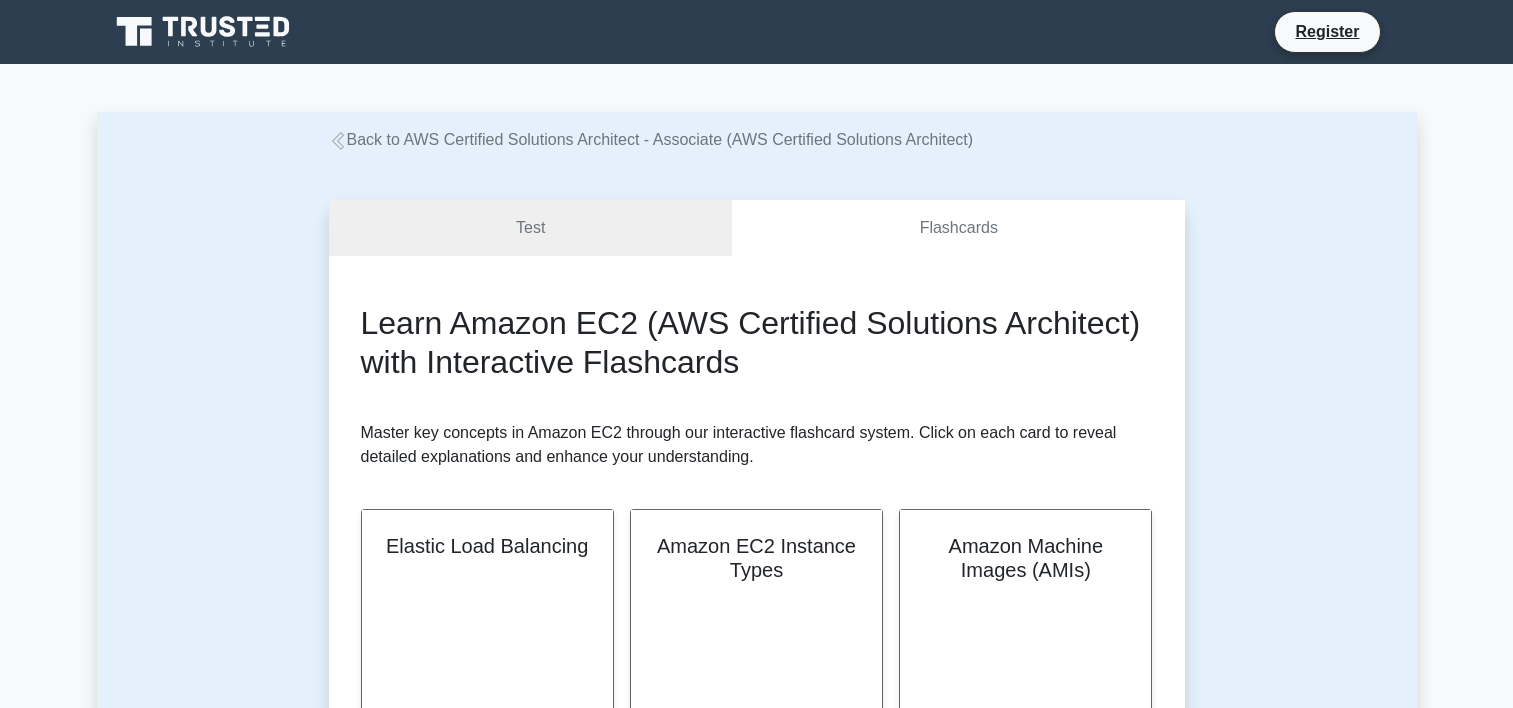 scroll, scrollTop: 0, scrollLeft: 0, axis: both 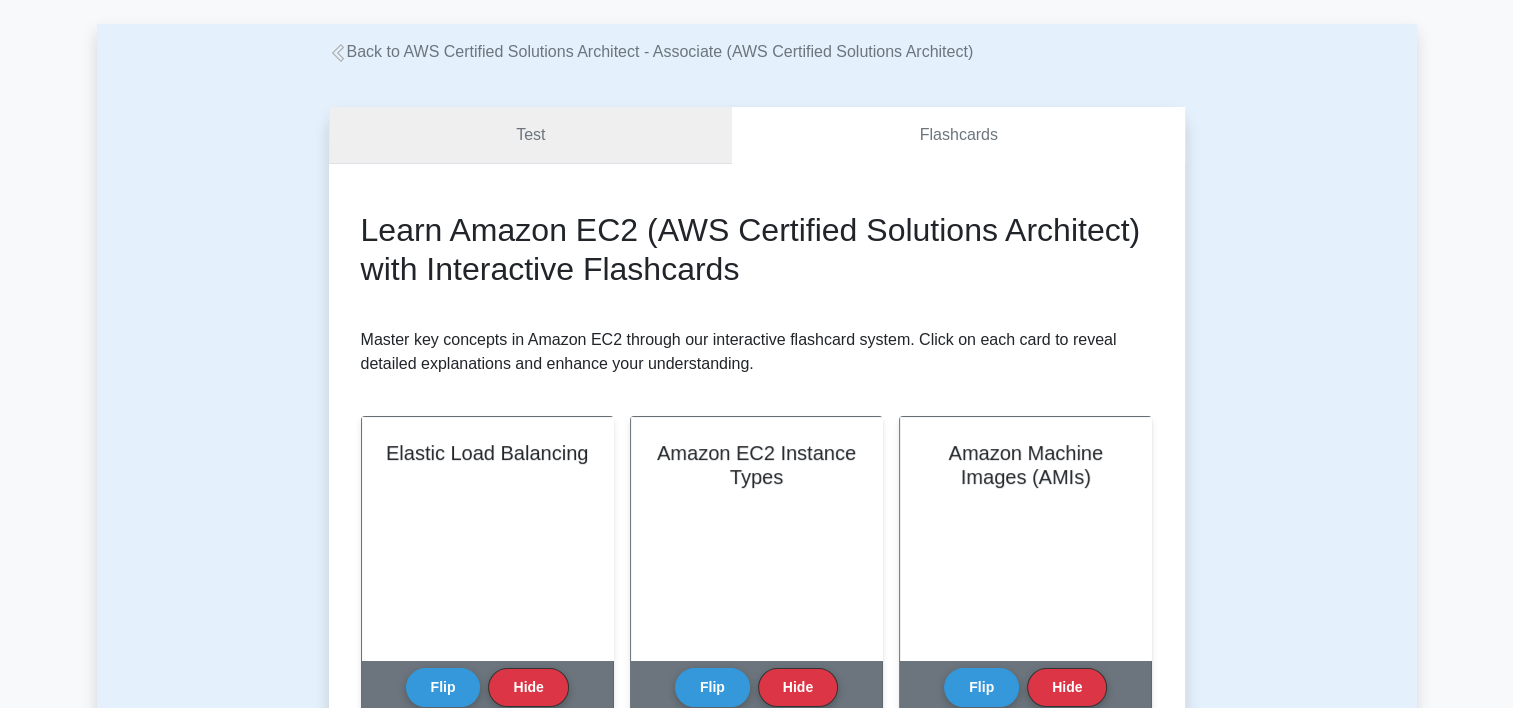click on "Test" at bounding box center [531, 135] 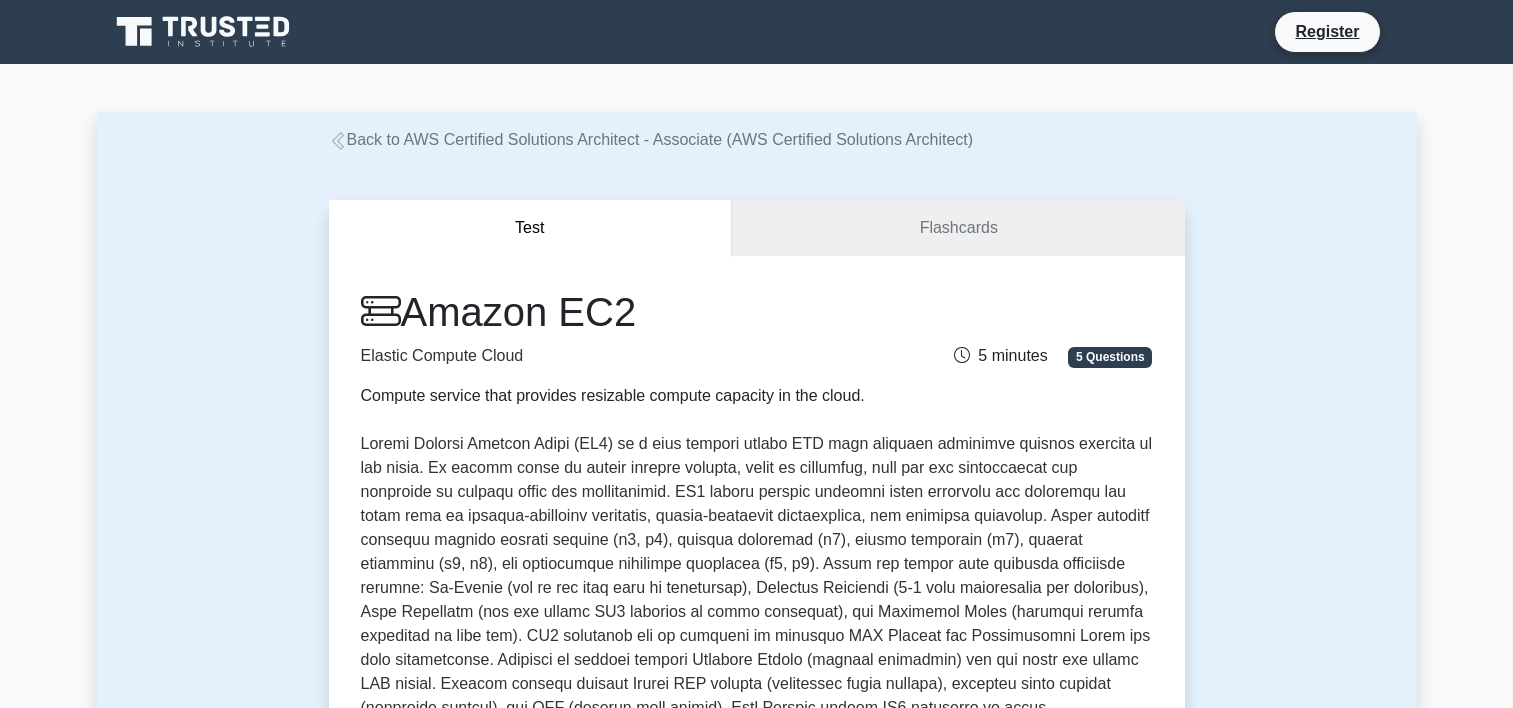 scroll, scrollTop: 0, scrollLeft: 0, axis: both 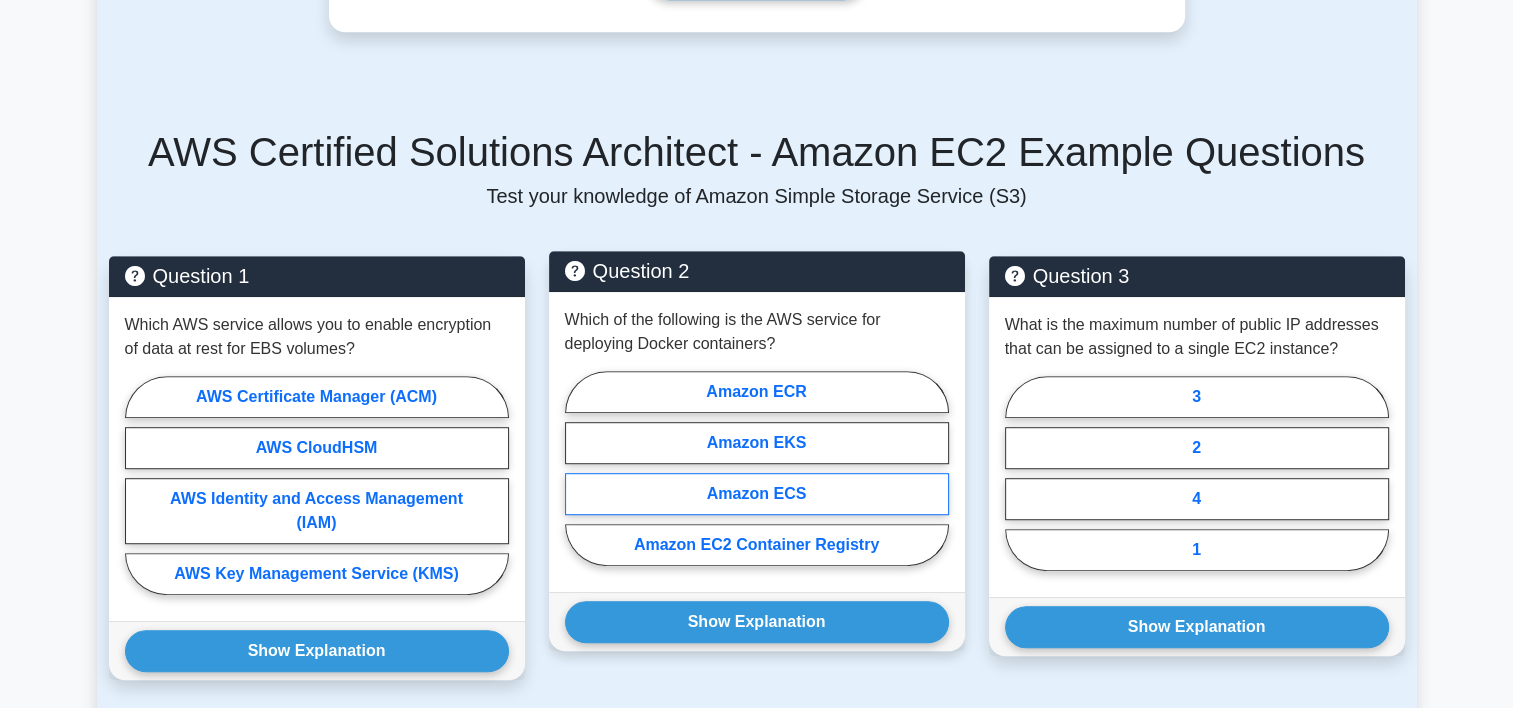 click on "Amazon ECS" at bounding box center (757, 494) 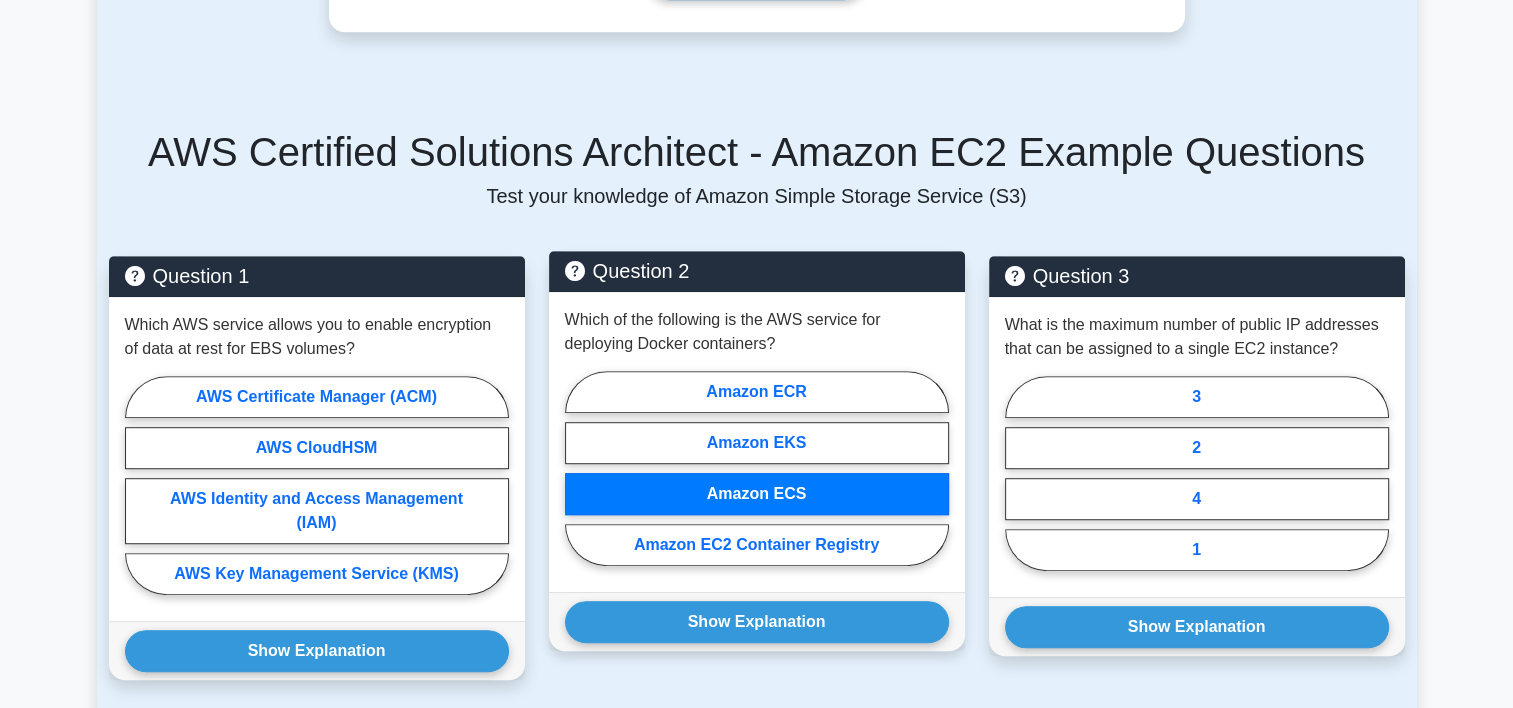 click on "Amazon ECS" at bounding box center [757, 494] 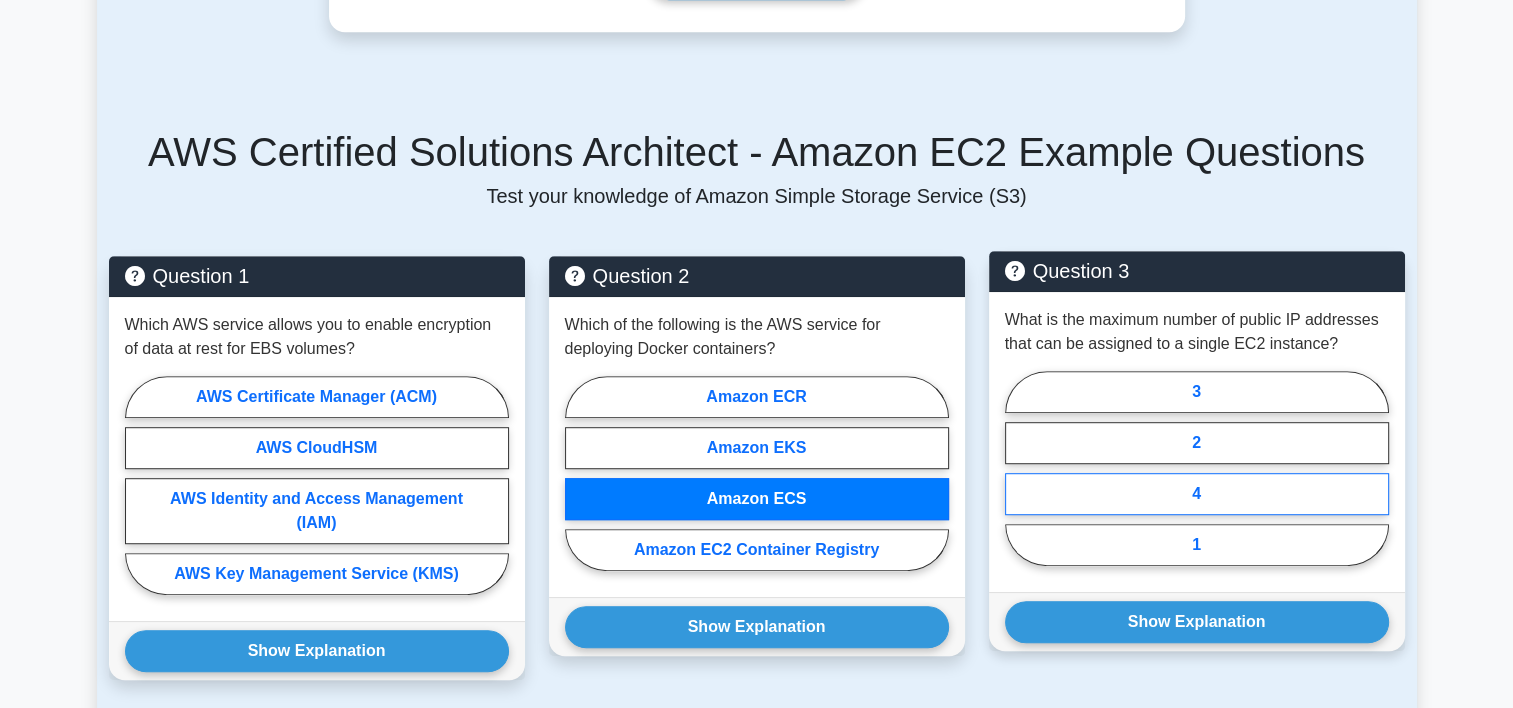 drag, startPoint x: 1156, startPoint y: 529, endPoint x: 1144, endPoint y: 500, distance: 31.38471 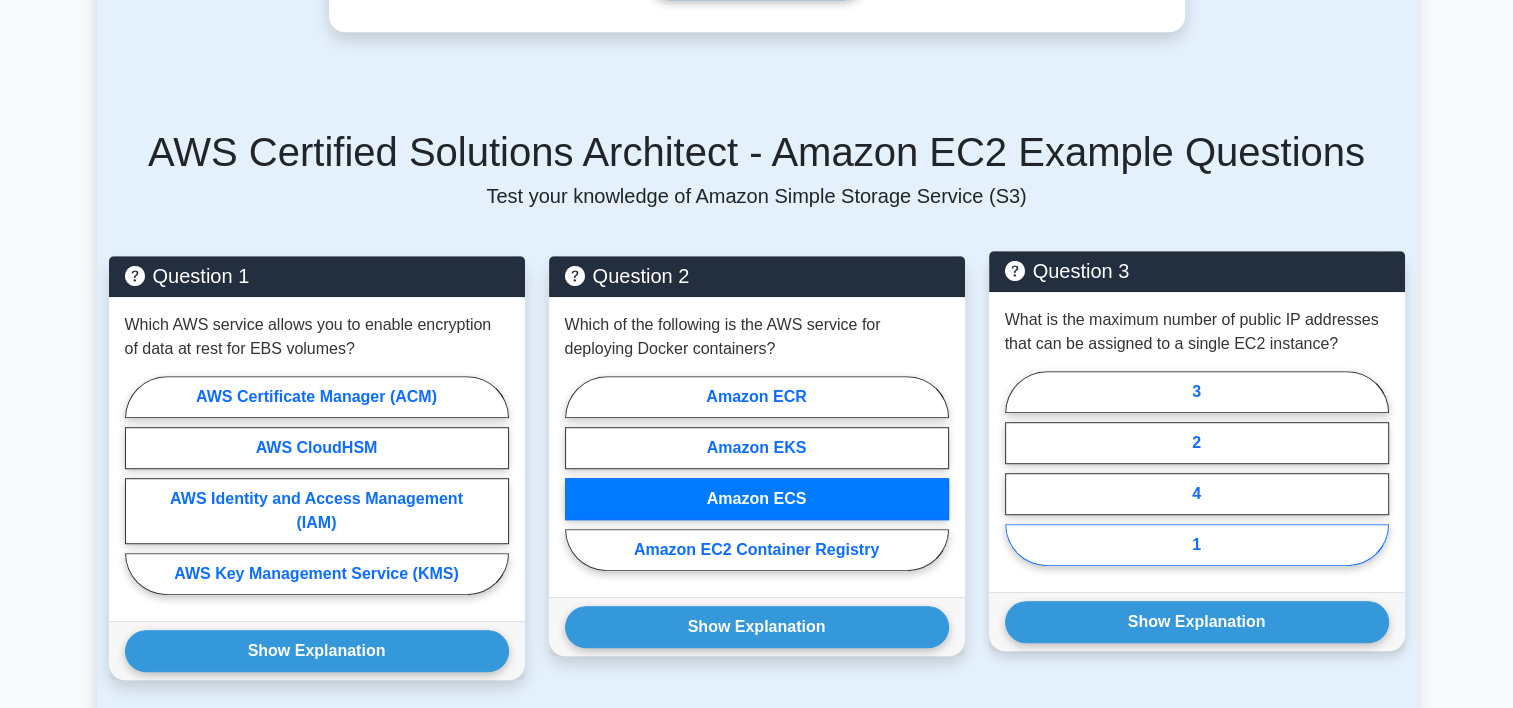 drag, startPoint x: 1144, startPoint y: 500, endPoint x: 1145, endPoint y: 538, distance: 38.013157 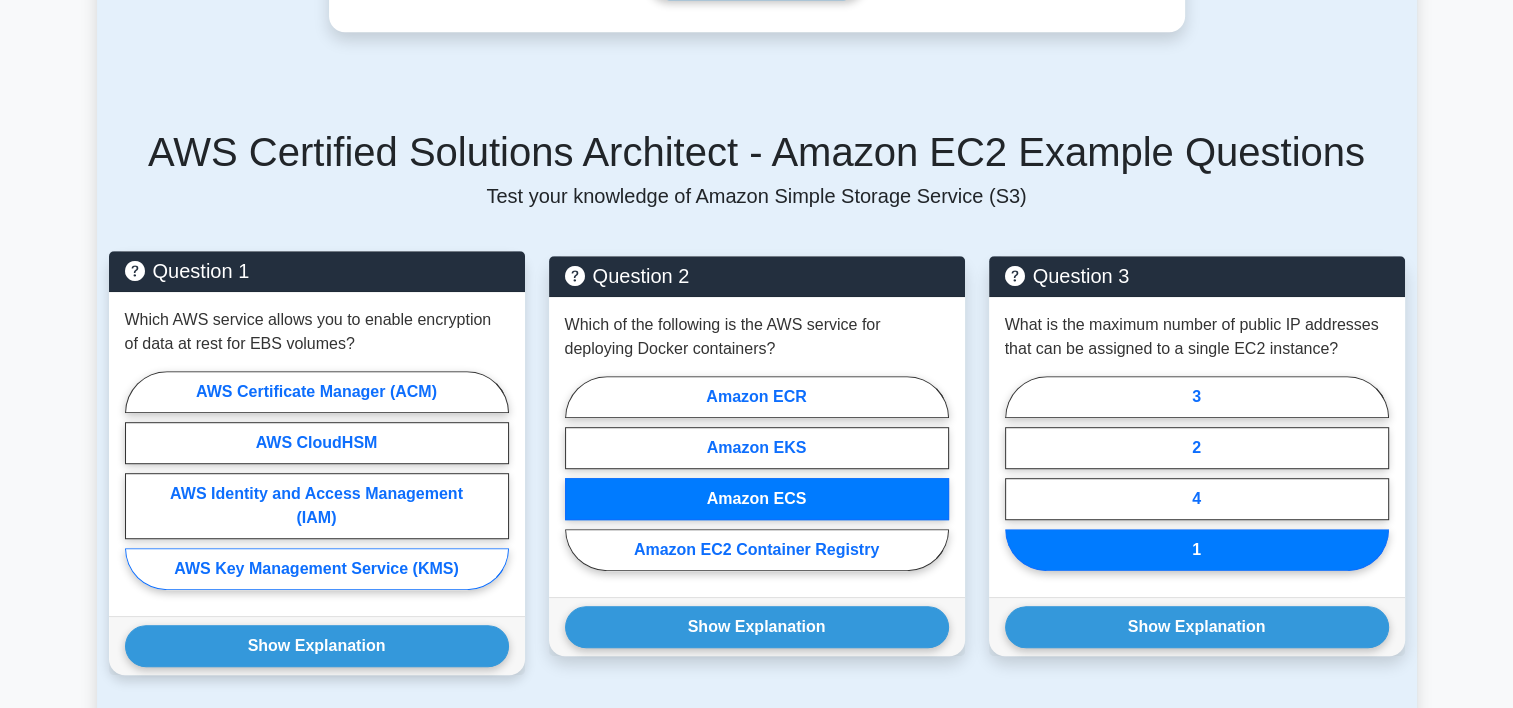 click on "AWS Key Management Service (KMS)" at bounding box center [317, 569] 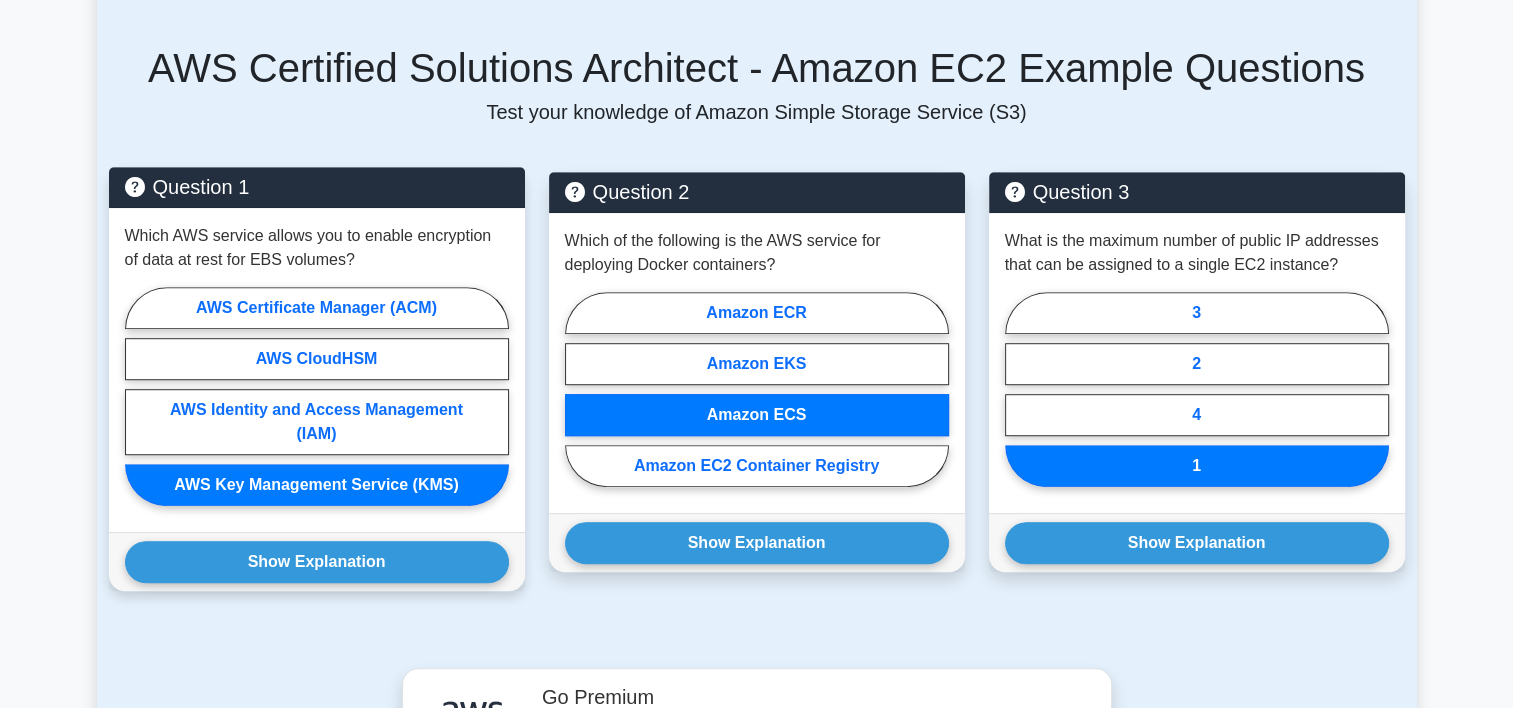scroll, scrollTop: 1187, scrollLeft: 0, axis: vertical 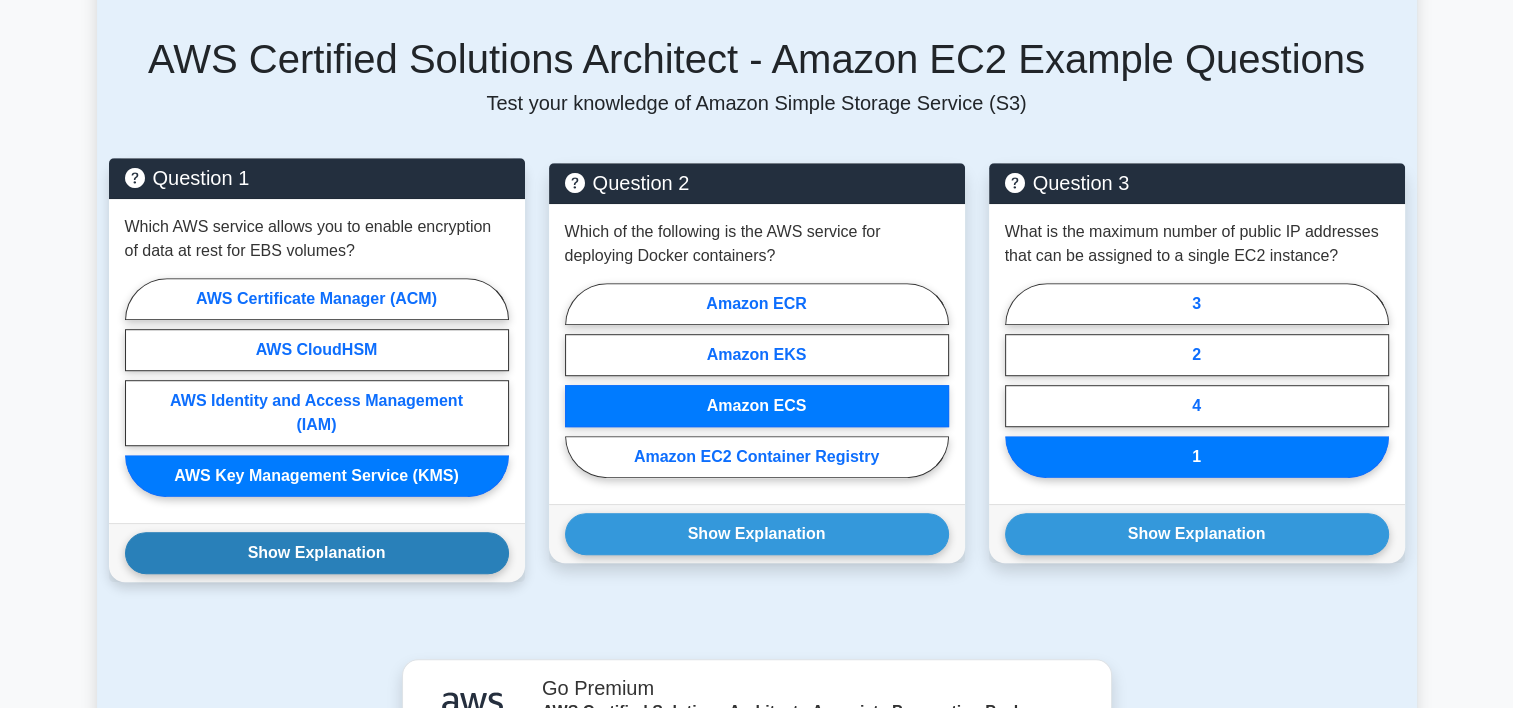 drag, startPoint x: 358, startPoint y: 560, endPoint x: 296, endPoint y: 549, distance: 62.968246 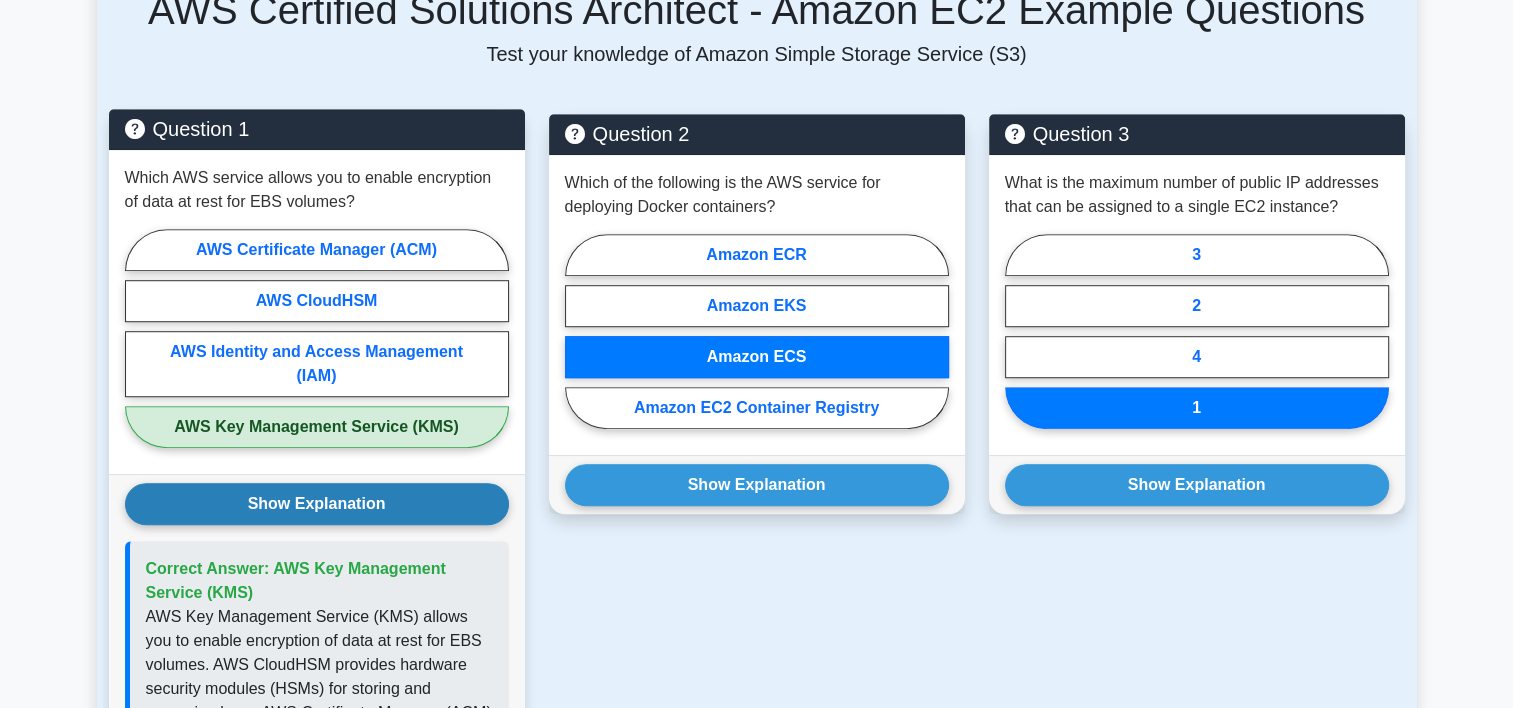 scroll, scrollTop: 1238, scrollLeft: 0, axis: vertical 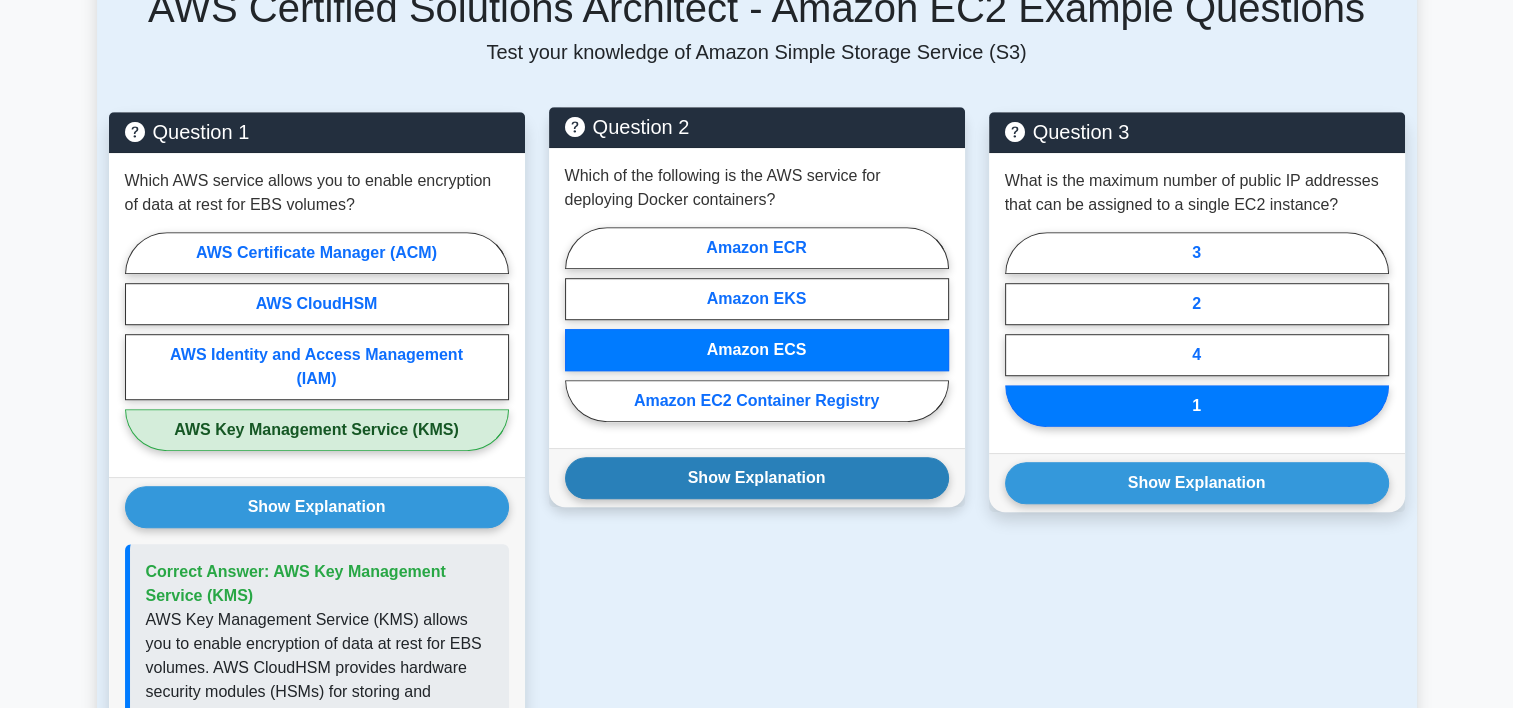 click on "Show Explanation
Correct Answer:
Amazon ECS" at bounding box center (757, 477) 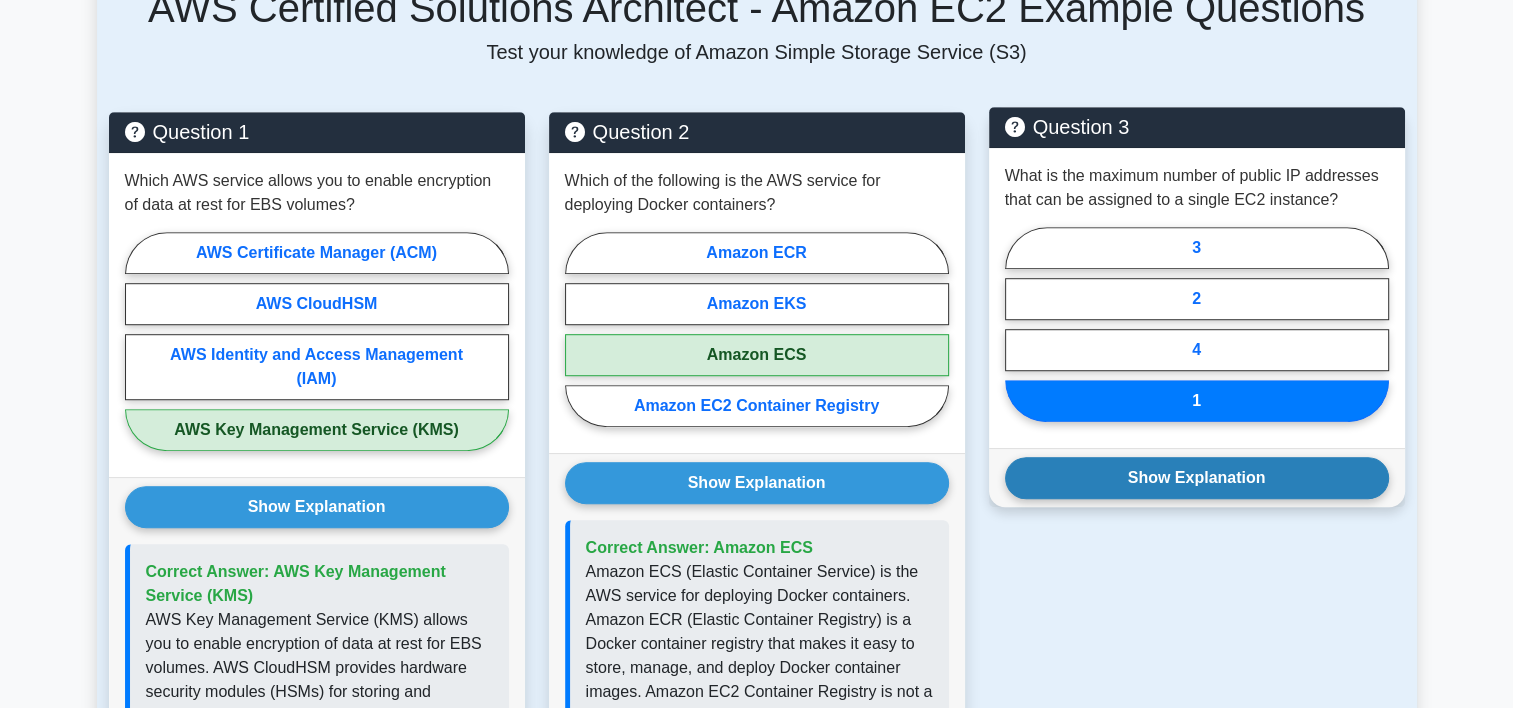 click on "Show Explanation" at bounding box center (1197, 478) 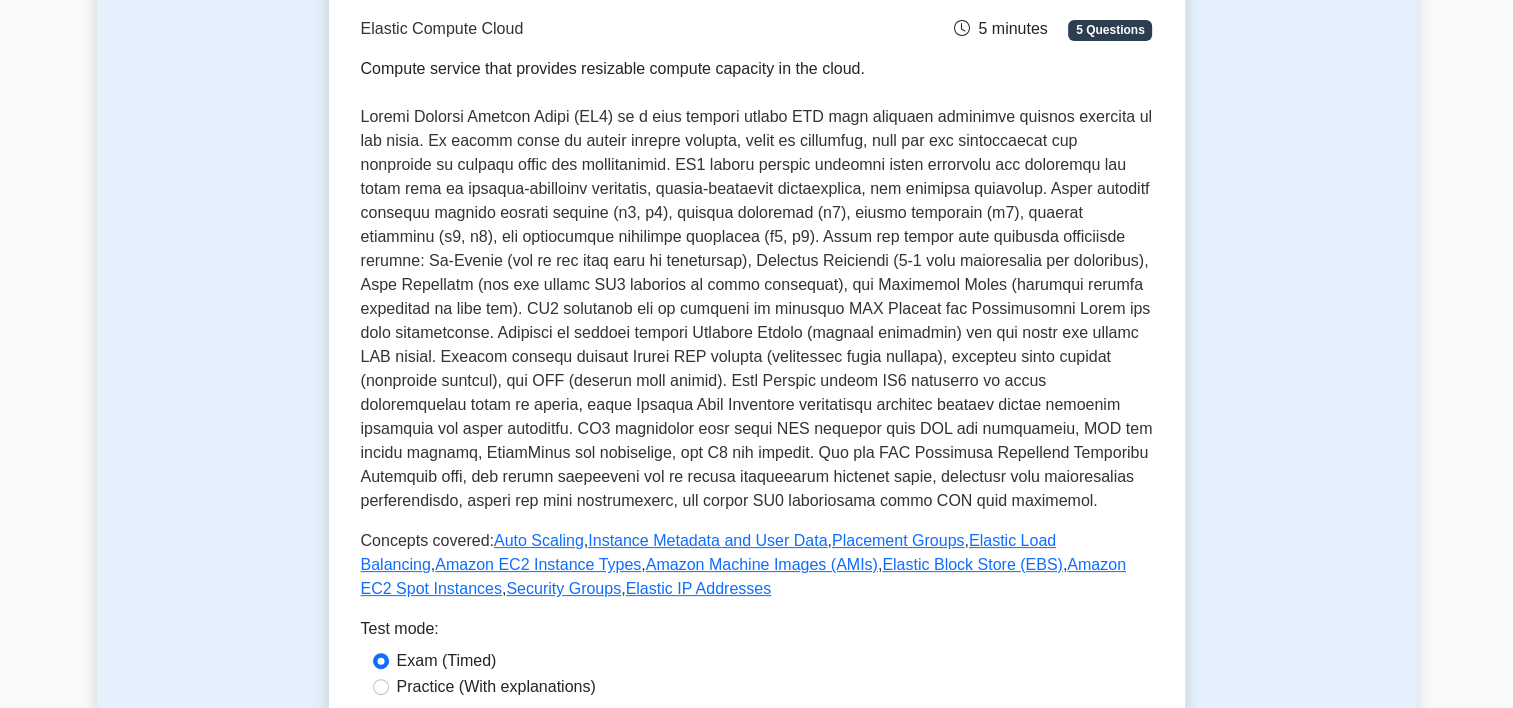 scroll, scrollTop: 0, scrollLeft: 0, axis: both 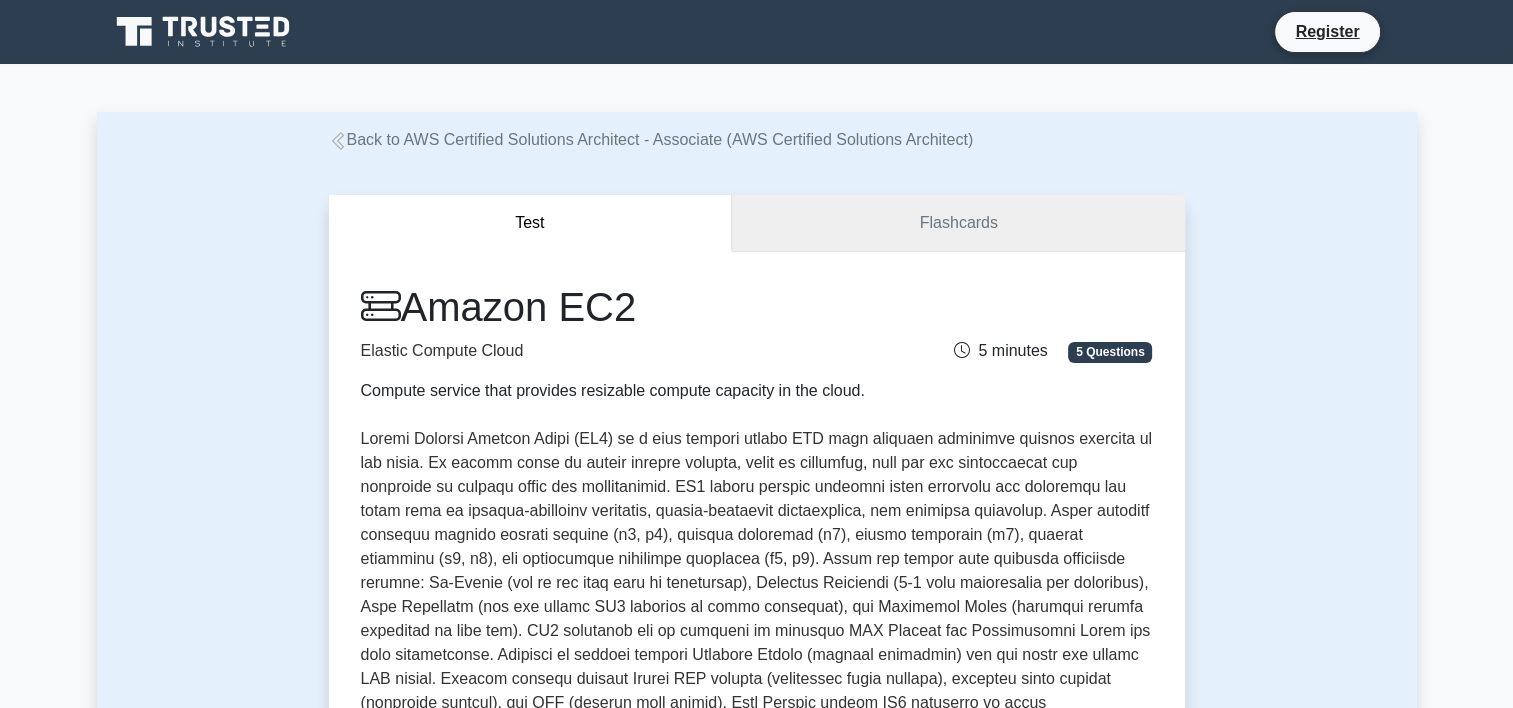 click on "Flashcards" at bounding box center [958, 223] 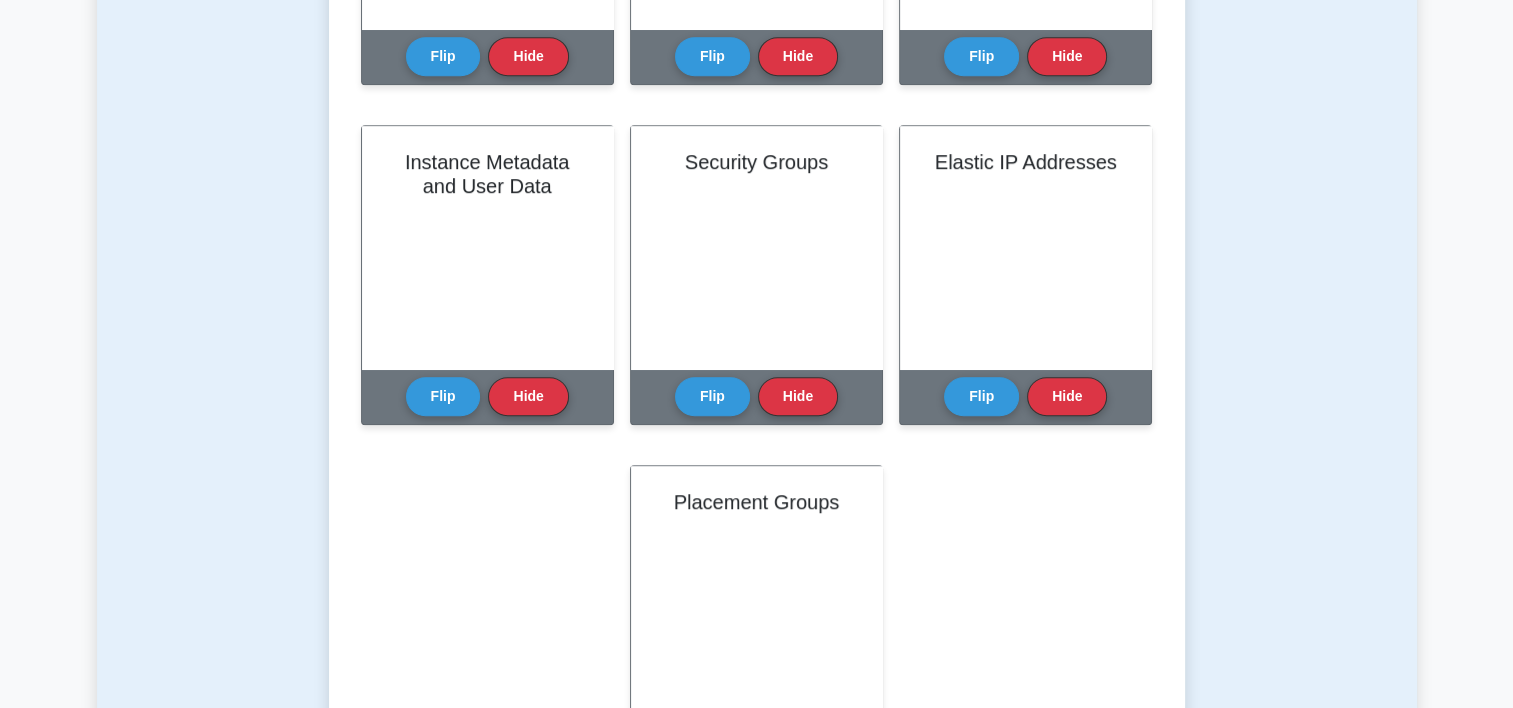 scroll, scrollTop: 1108, scrollLeft: 0, axis: vertical 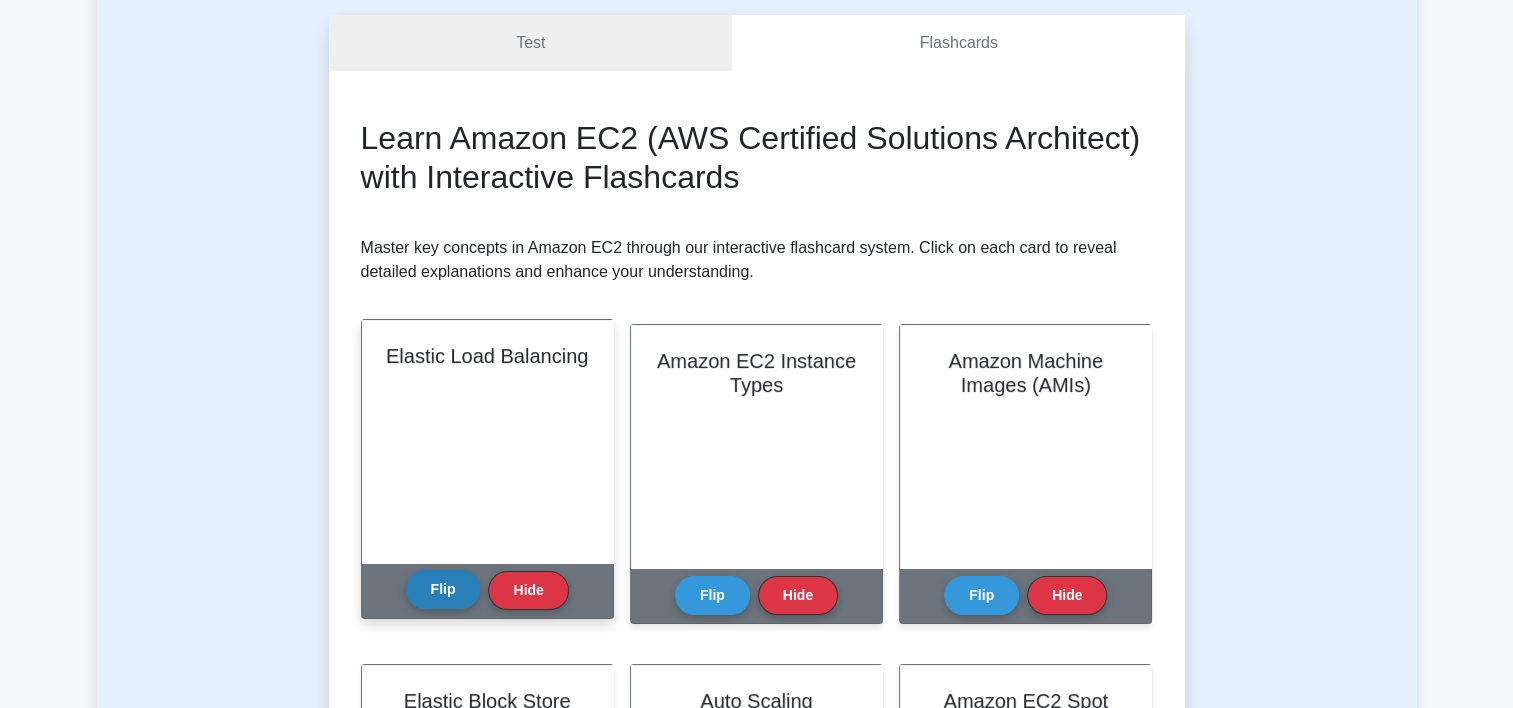 click on "Flip" at bounding box center (443, 589) 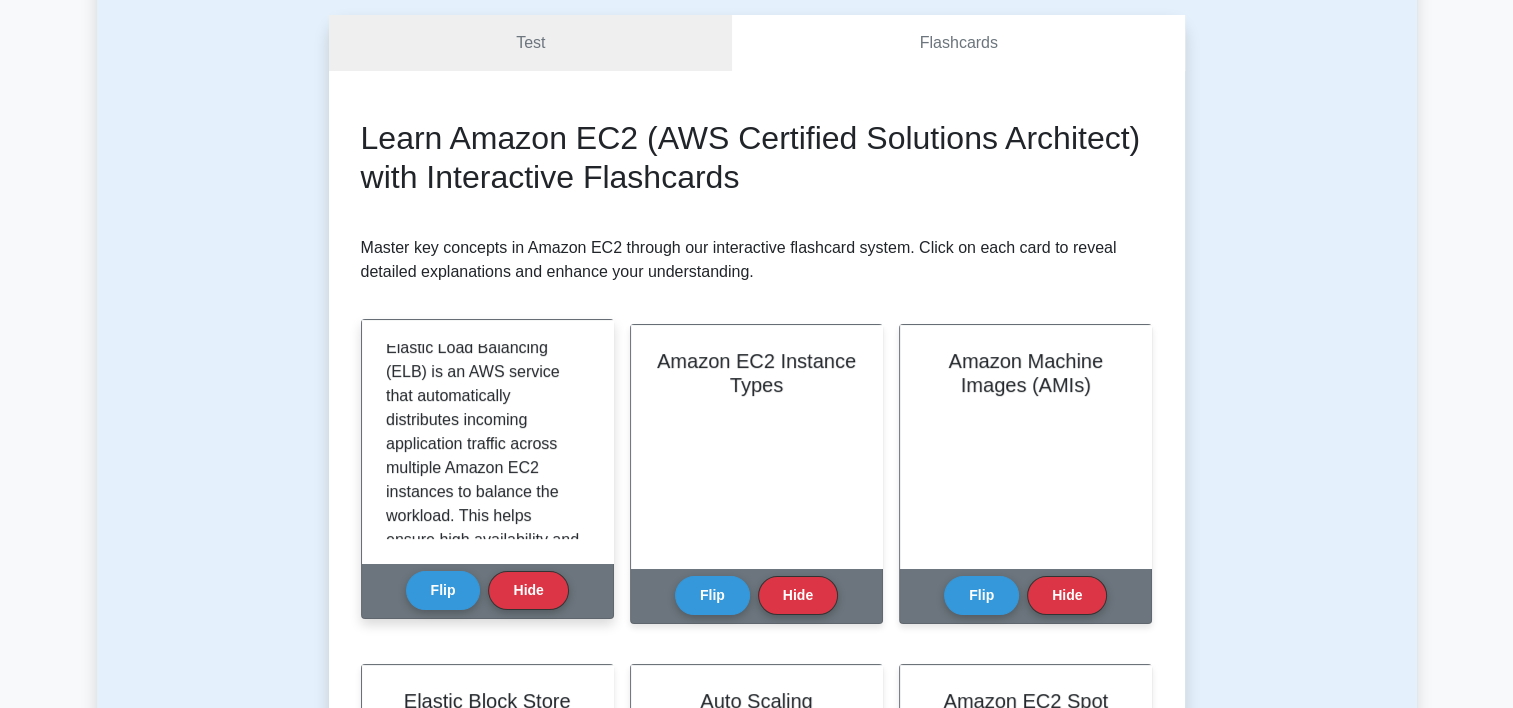 scroll, scrollTop: 0, scrollLeft: 0, axis: both 